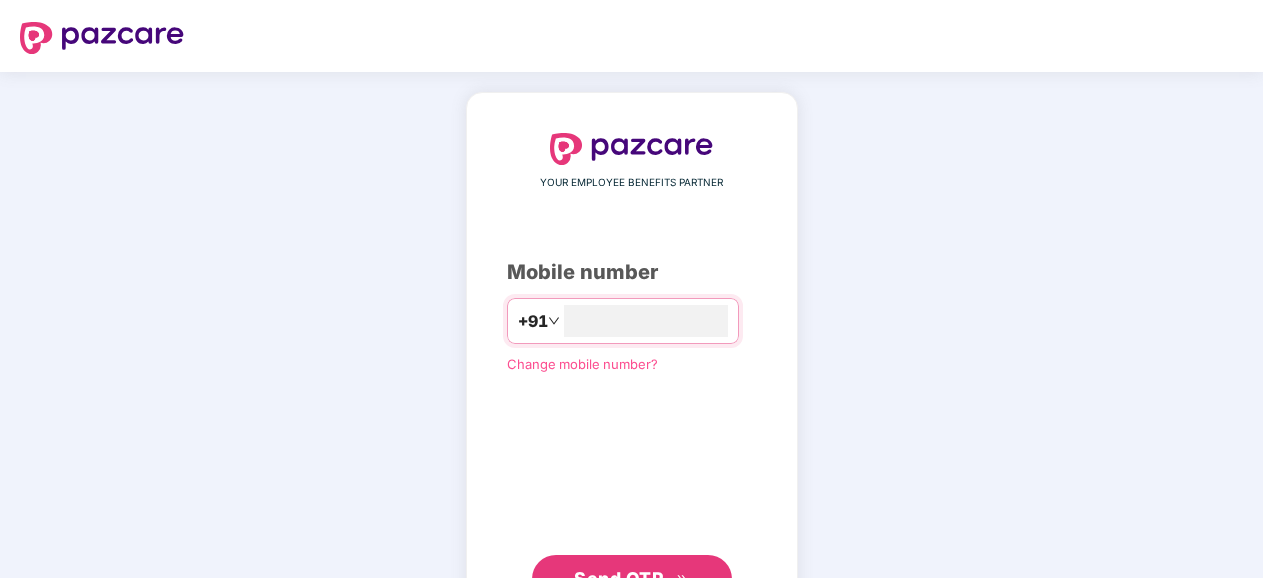 scroll, scrollTop: 0, scrollLeft: 0, axis: both 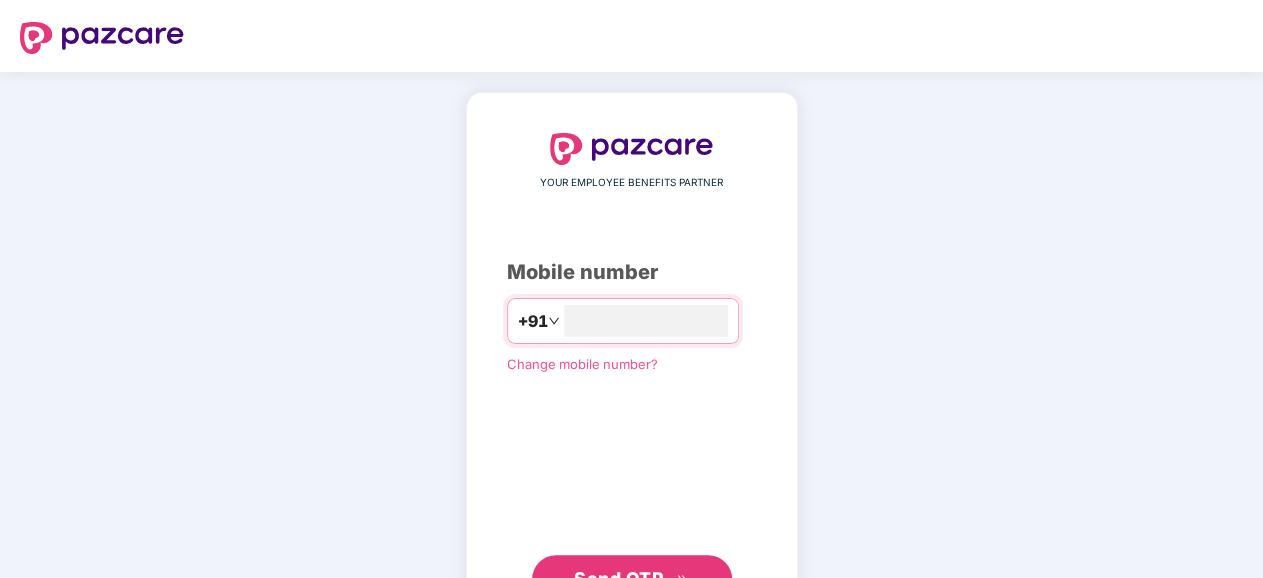 type on "**********" 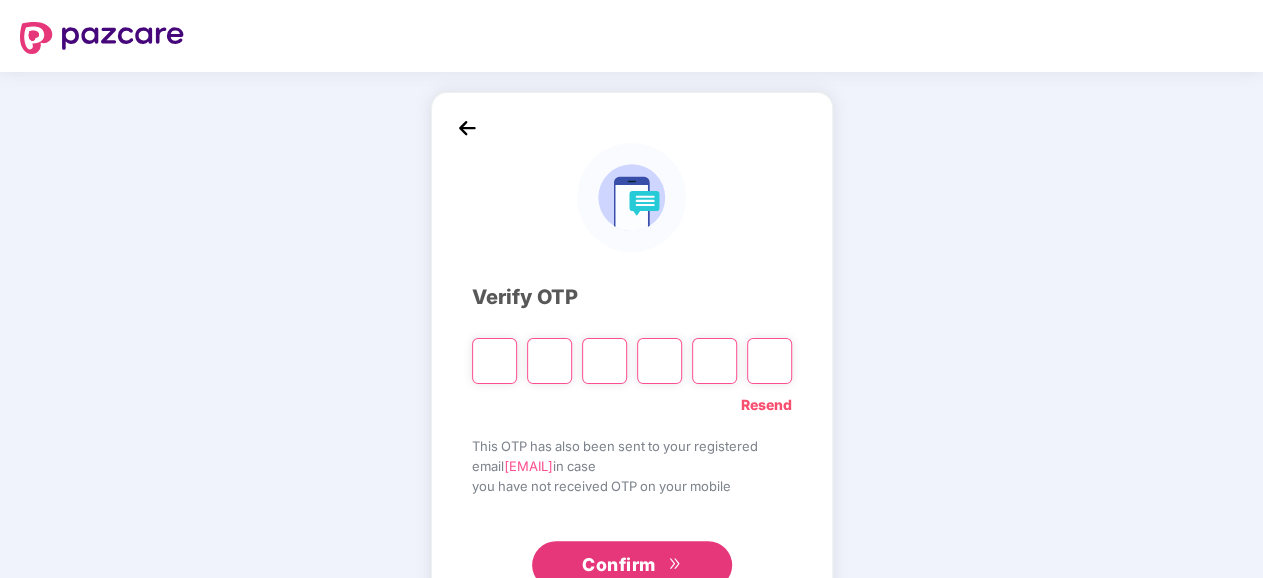 type on "*" 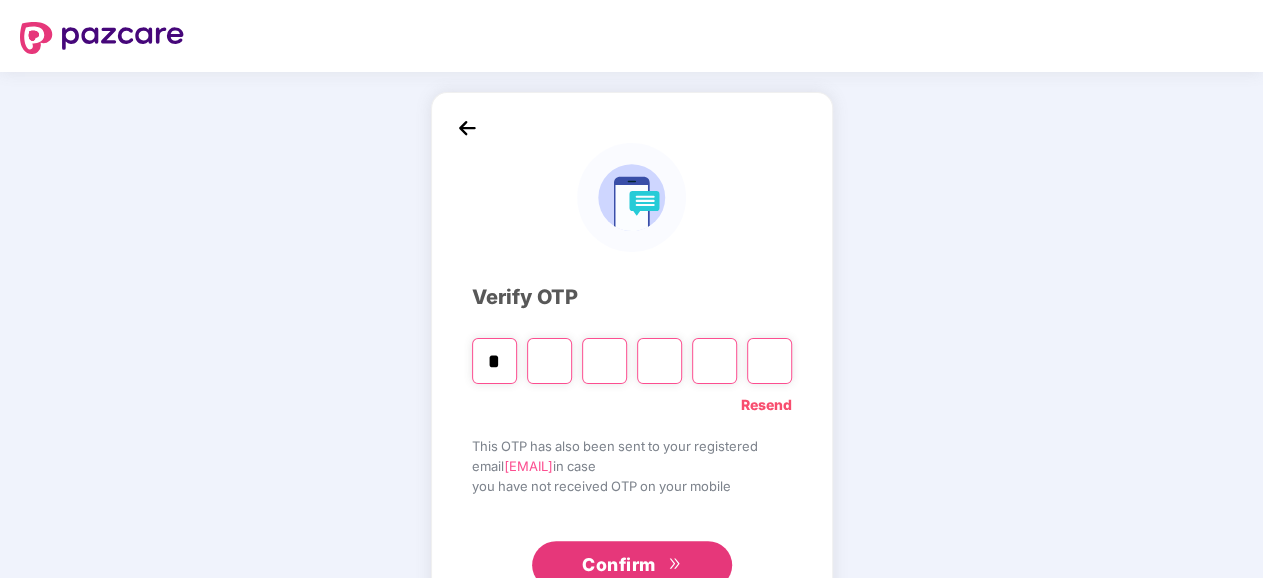type on "*" 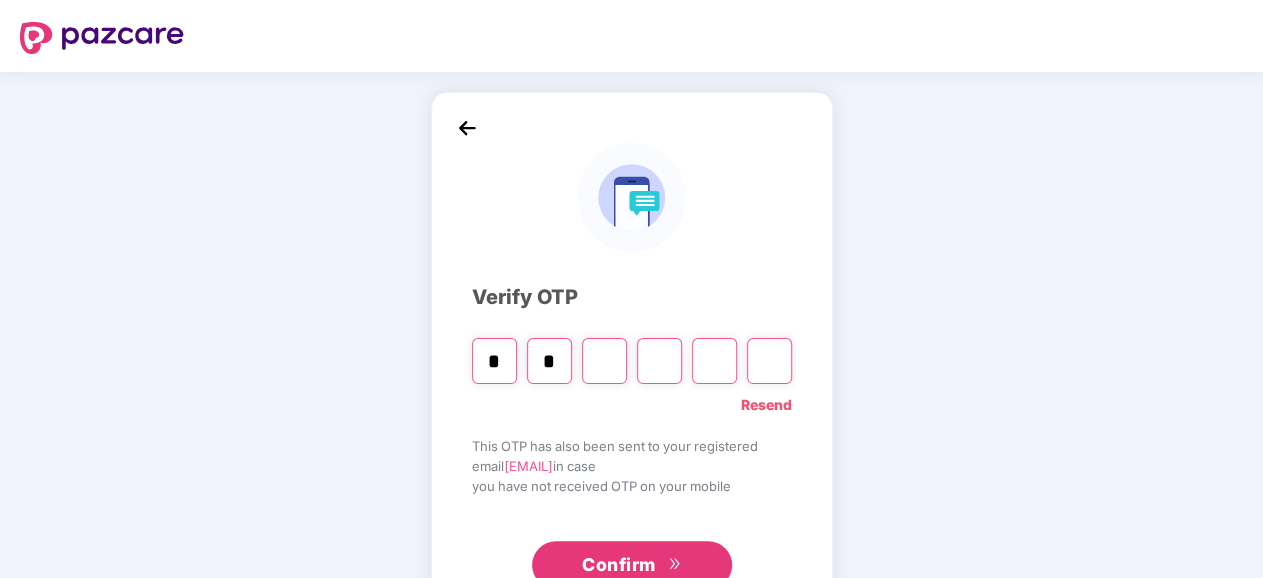 type on "*" 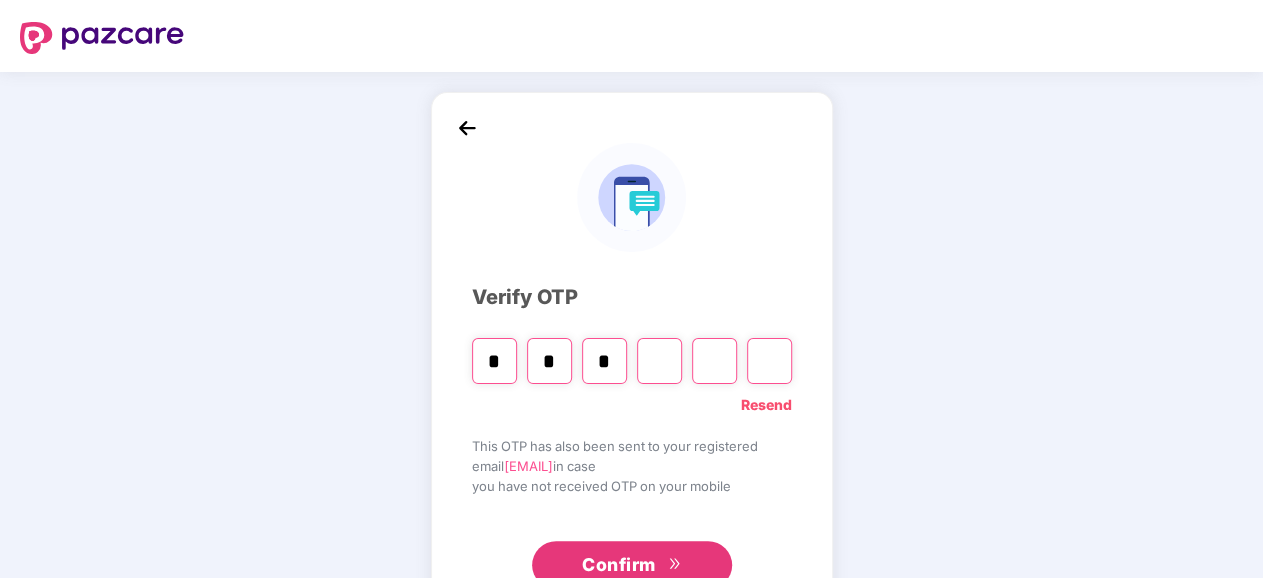 type on "*" 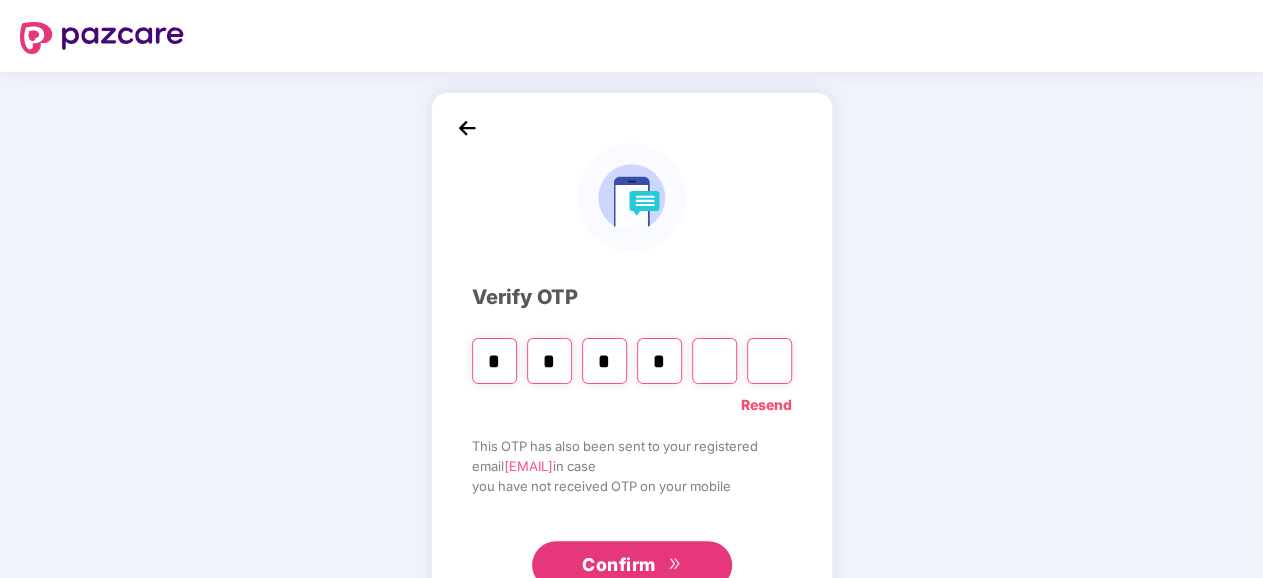 type on "*" 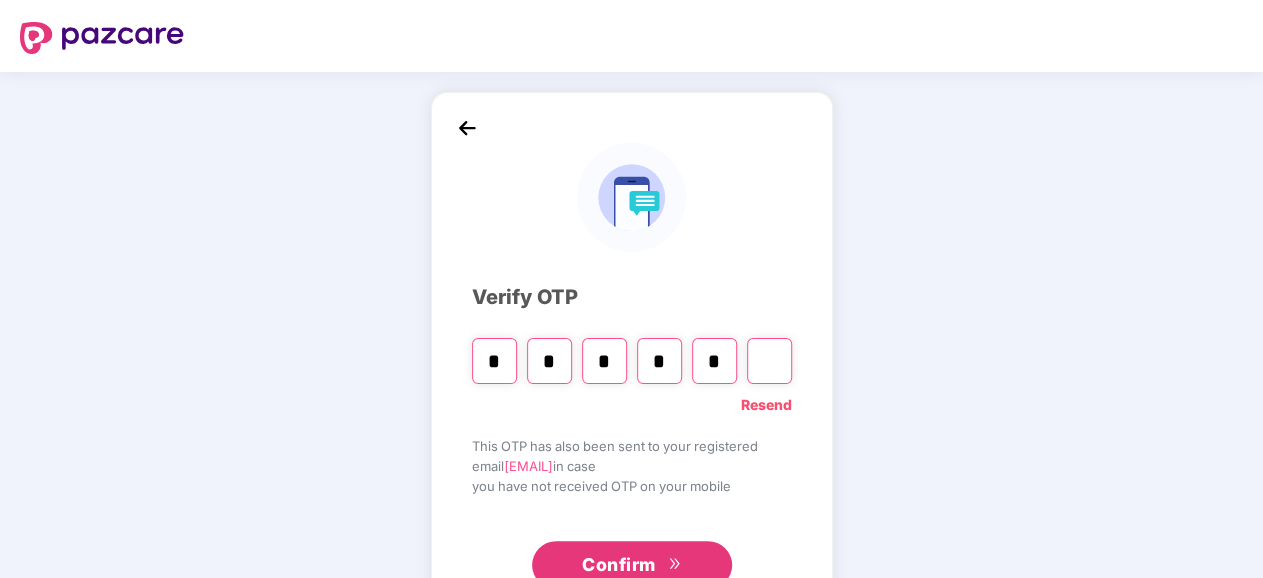 type on "*" 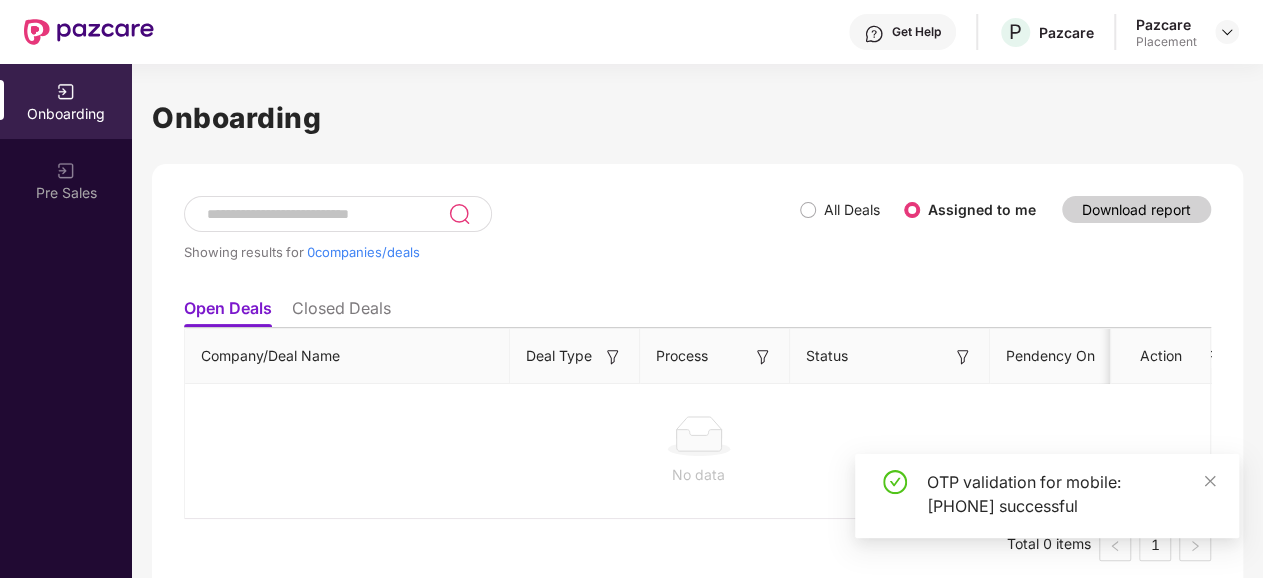 click on "Showing results for   0  companies/deals" at bounding box center (492, 252) 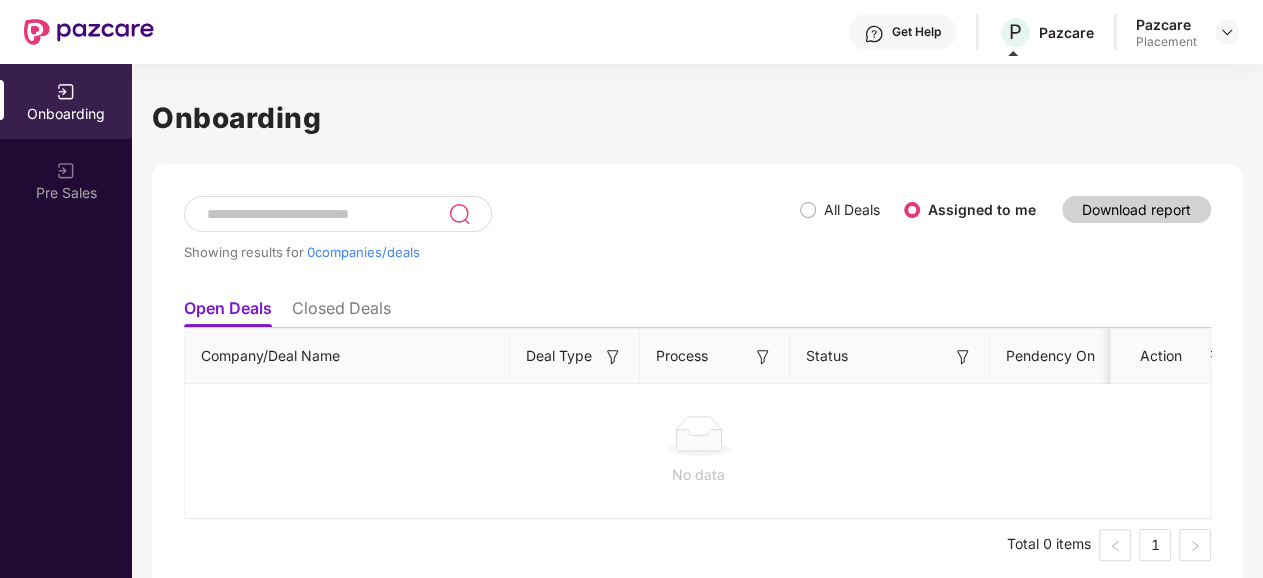 click on "Placement" at bounding box center (1166, 42) 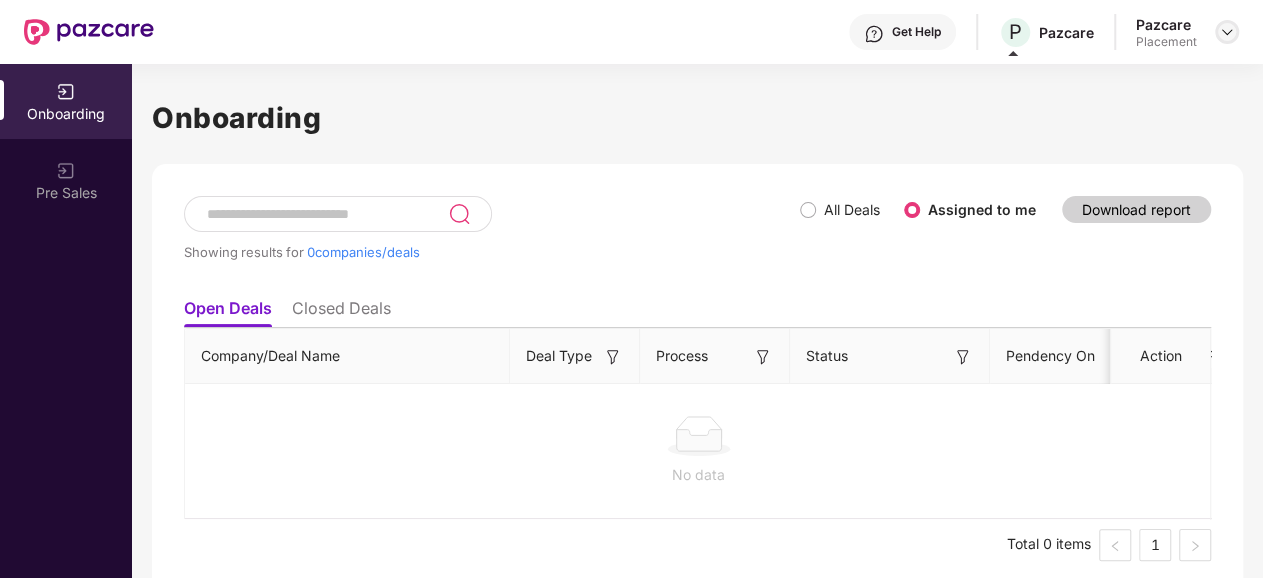 click at bounding box center (1227, 32) 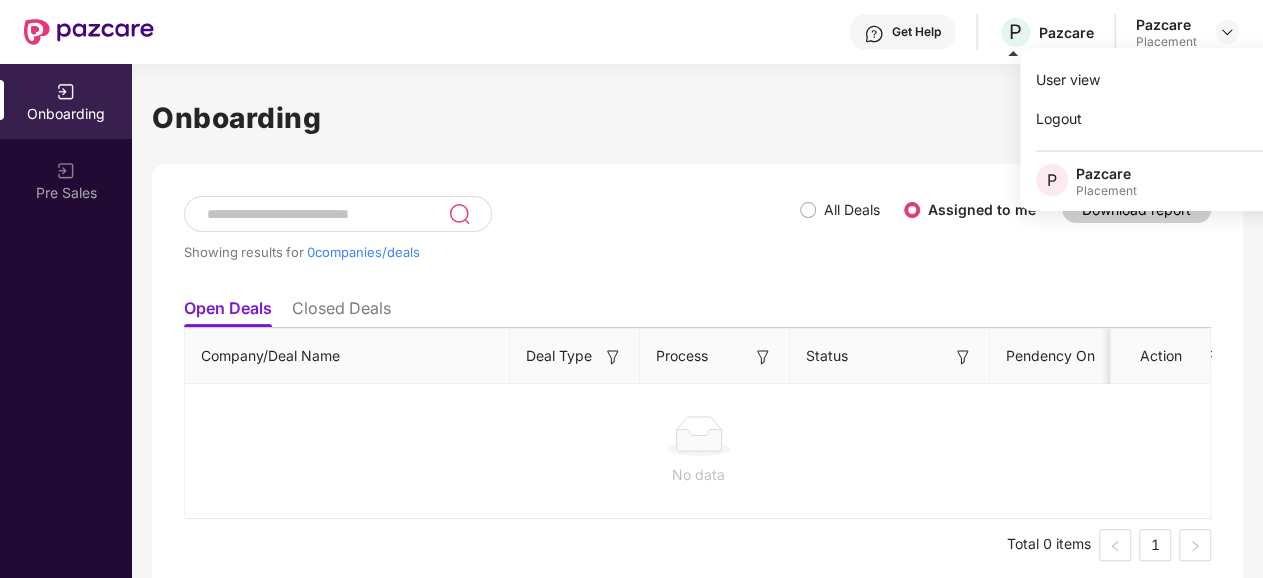 click on "Onboarding" at bounding box center [697, 118] 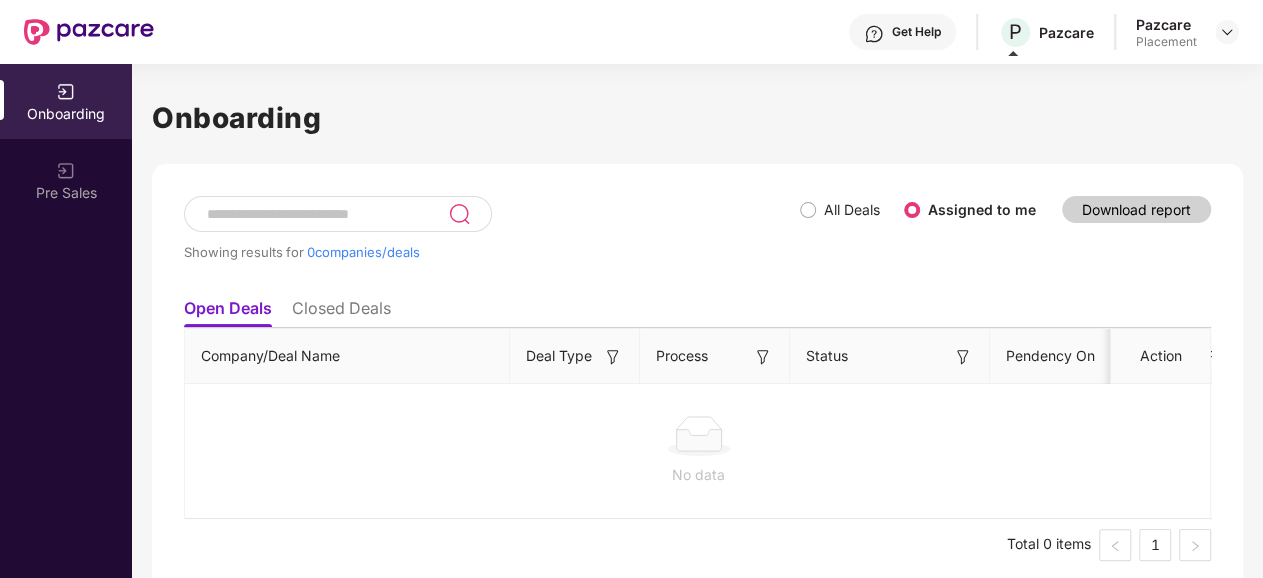 click on "Showing results for   0  companies/deals   All Deals   Assigned to me Download report" at bounding box center [697, 242] 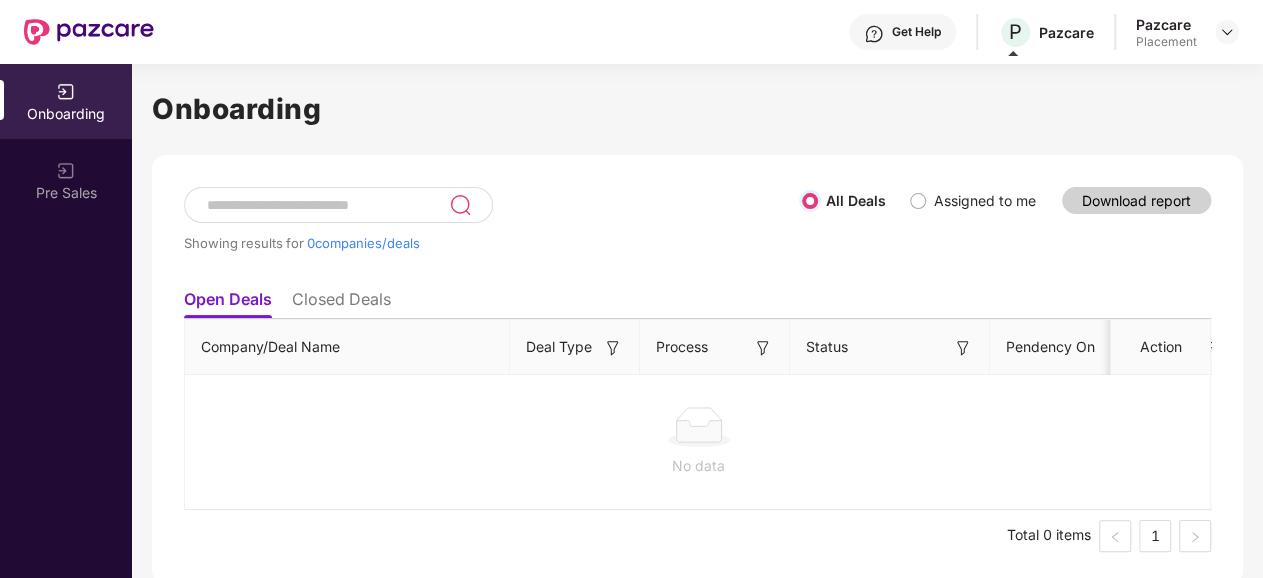 scroll, scrollTop: 13, scrollLeft: 0, axis: vertical 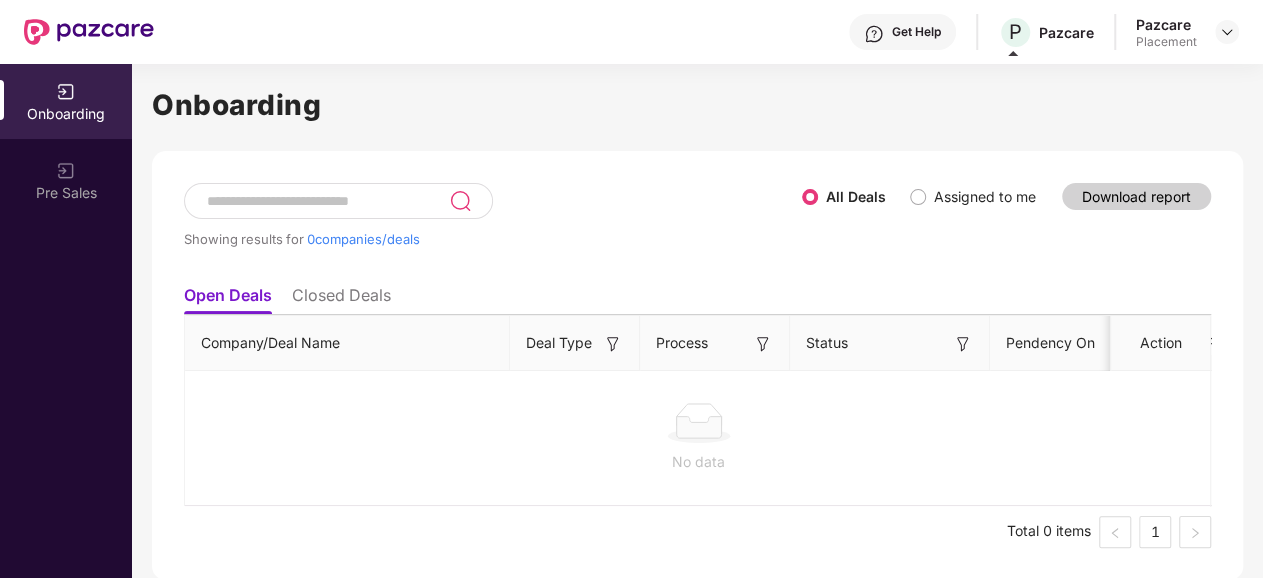 click on "Closed Deals" at bounding box center [341, 299] 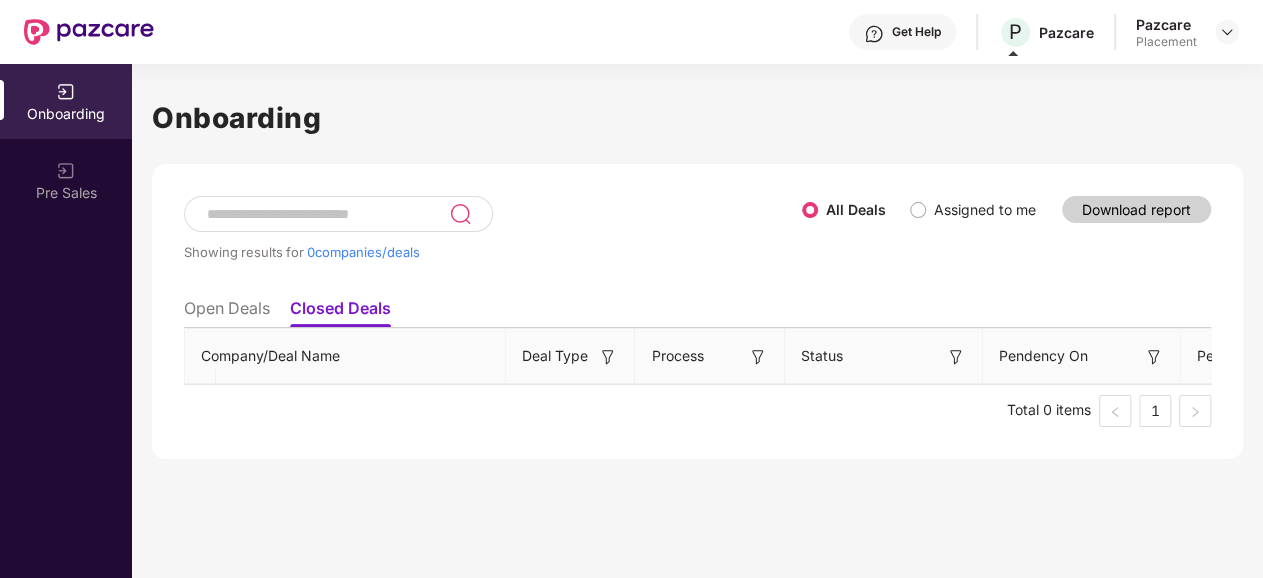 scroll, scrollTop: 0, scrollLeft: 0, axis: both 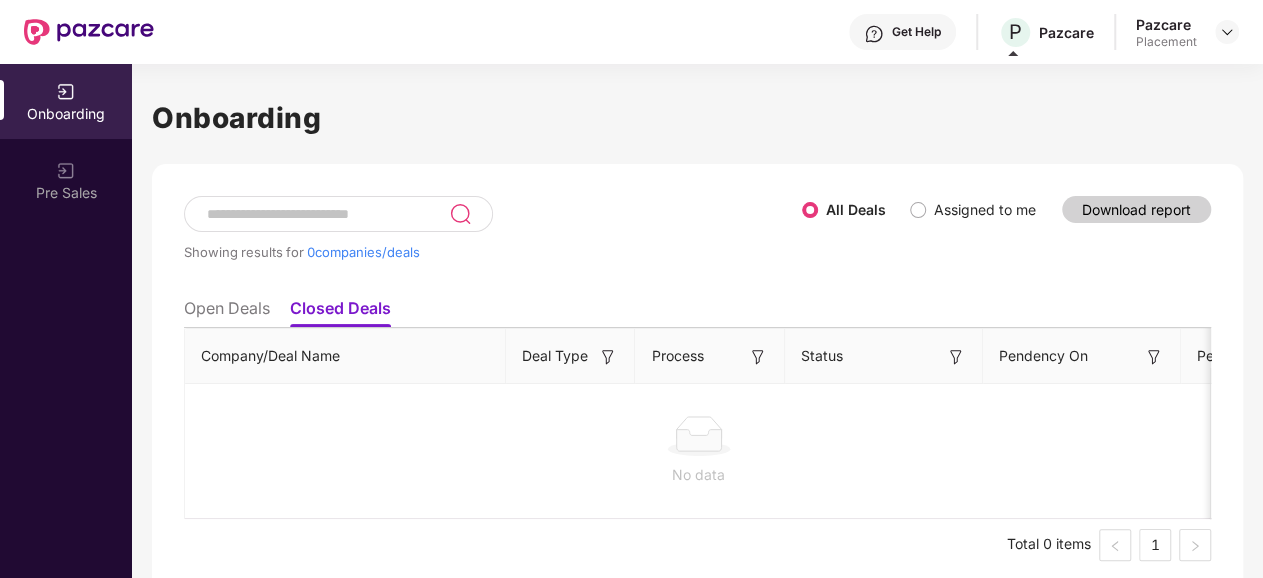click on "Open Deals" at bounding box center (227, 312) 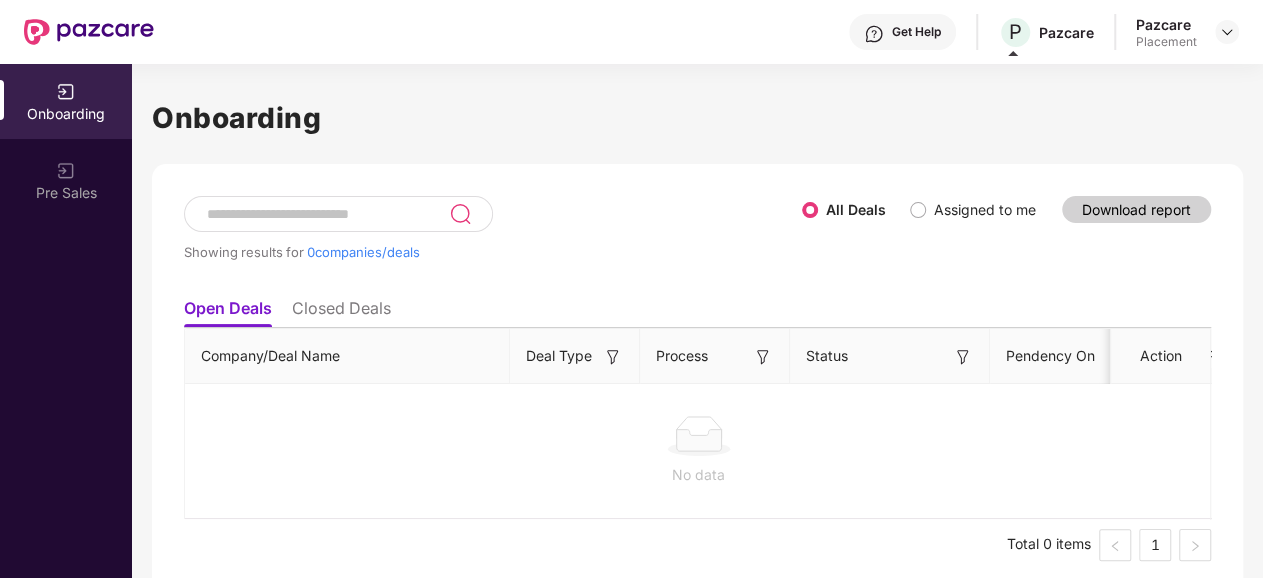 click on "Onboarding Showing results for   0  companies/deals   All Deals   Assigned to me Download report   Open Deals Closed Deals Company/Deal Name Deal Type Process Status Pendency On Pendency Overall Pendency Payment Done Premium Paid CSM Poc CSM Lead Sales POC Placement POC Region GSTIN Action                                 No data Total 0 items 1" at bounding box center (697, 344) 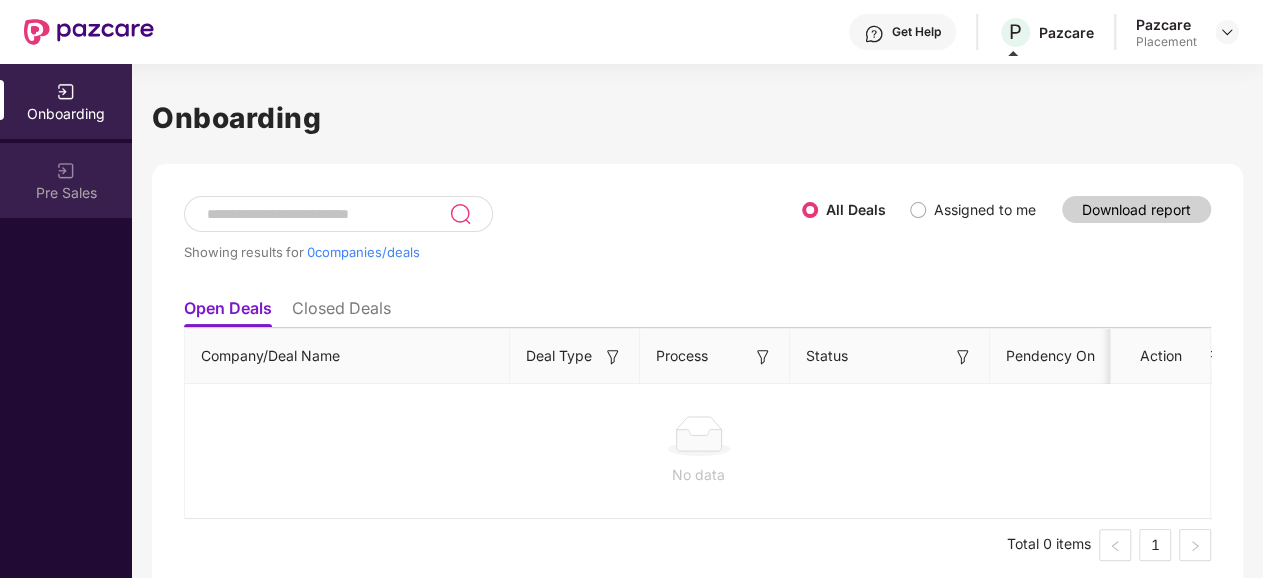click on "Pre Sales" at bounding box center (66, 193) 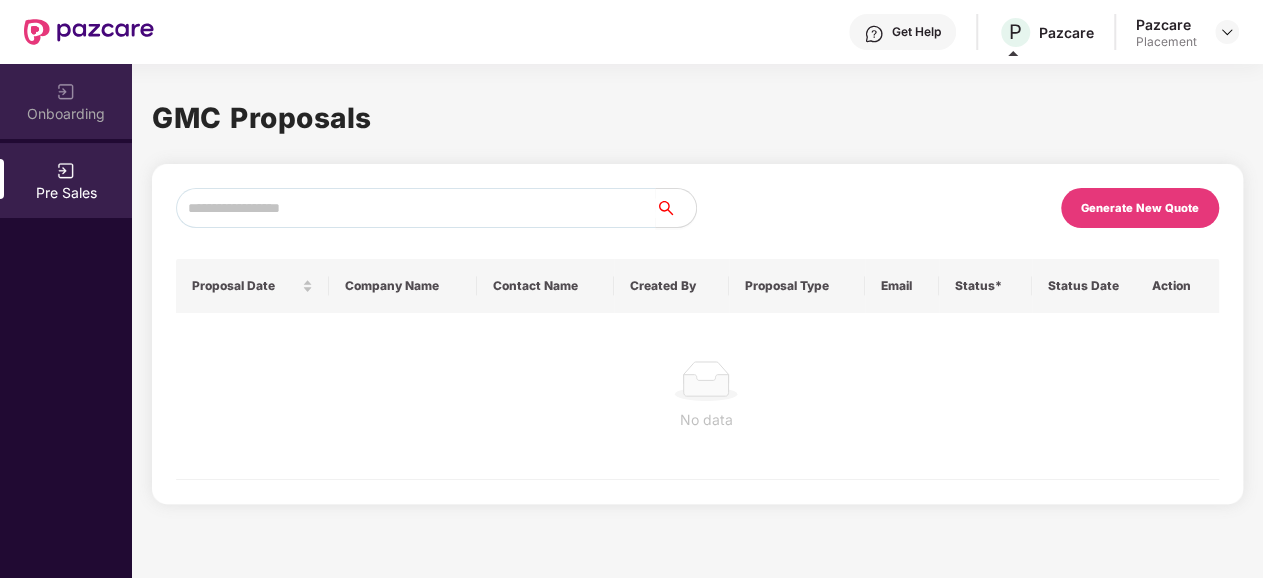 click on "Onboarding" at bounding box center [66, 101] 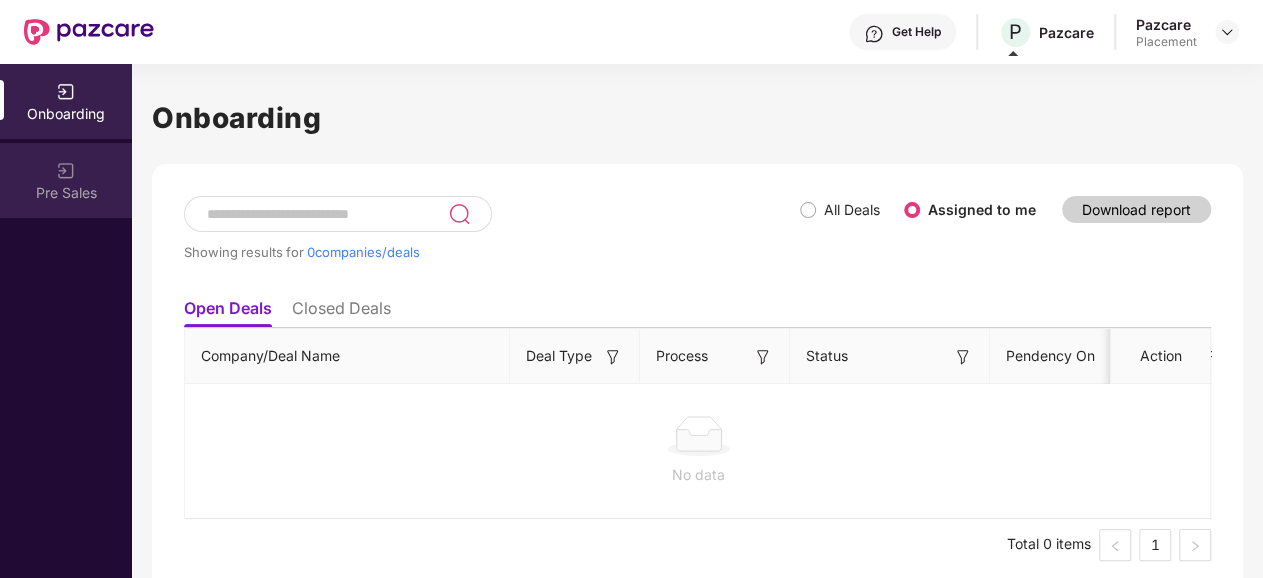 click on "Pre Sales" at bounding box center (66, 193) 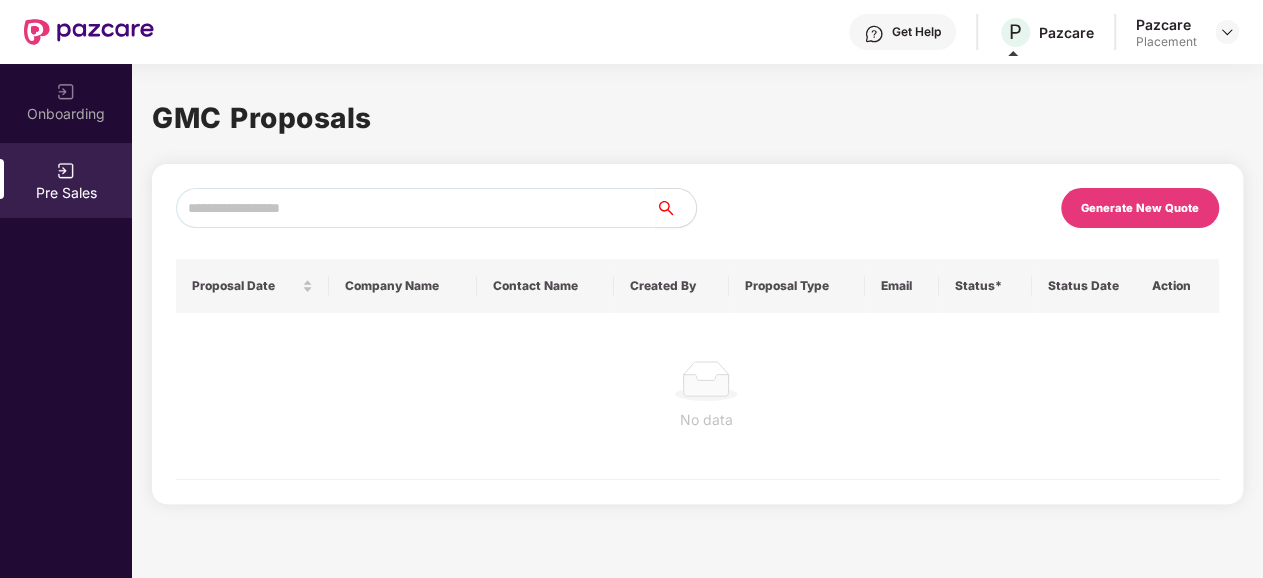 click on "Onboarding" at bounding box center (66, 101) 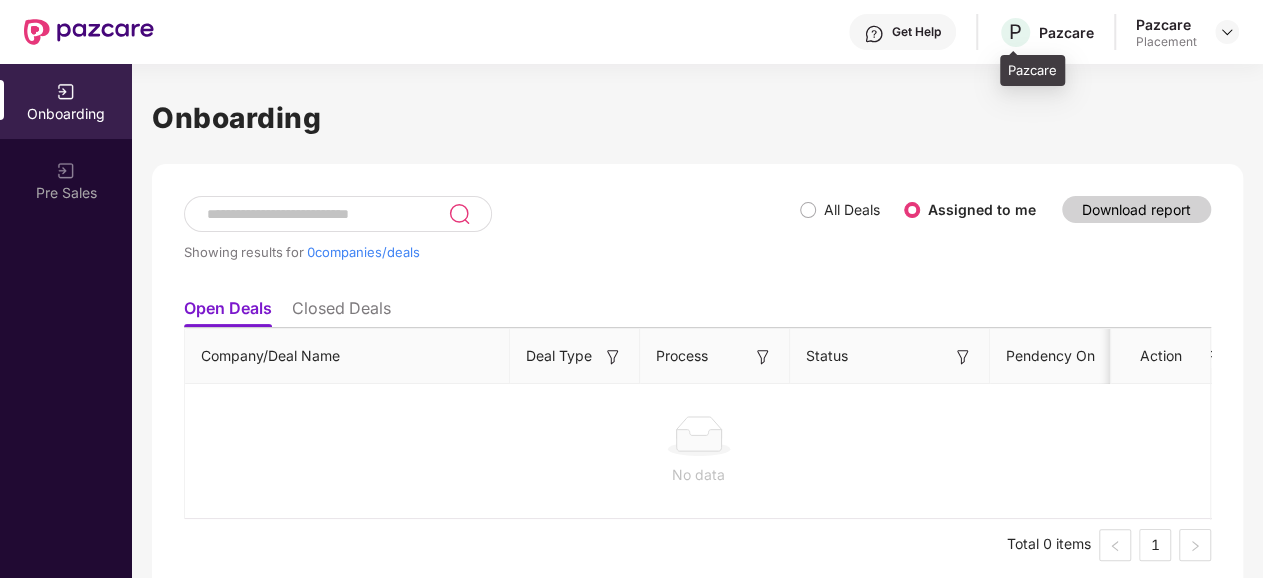 click on "Pazcare" at bounding box center [1066, 32] 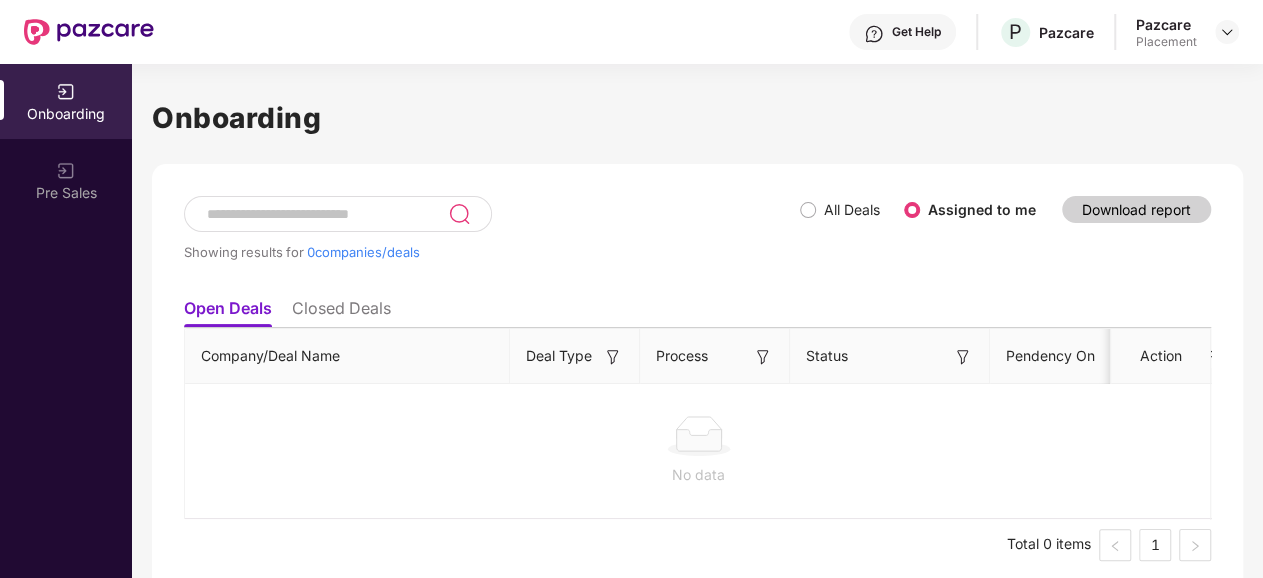click on "Placement" at bounding box center [1166, 42] 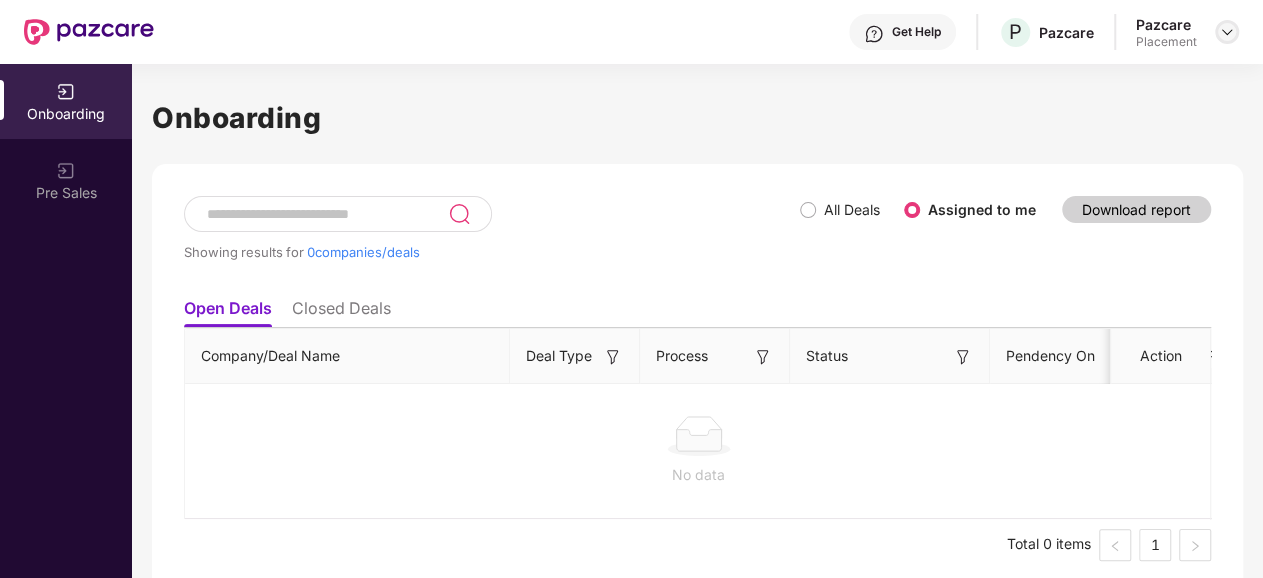 click at bounding box center [1227, 32] 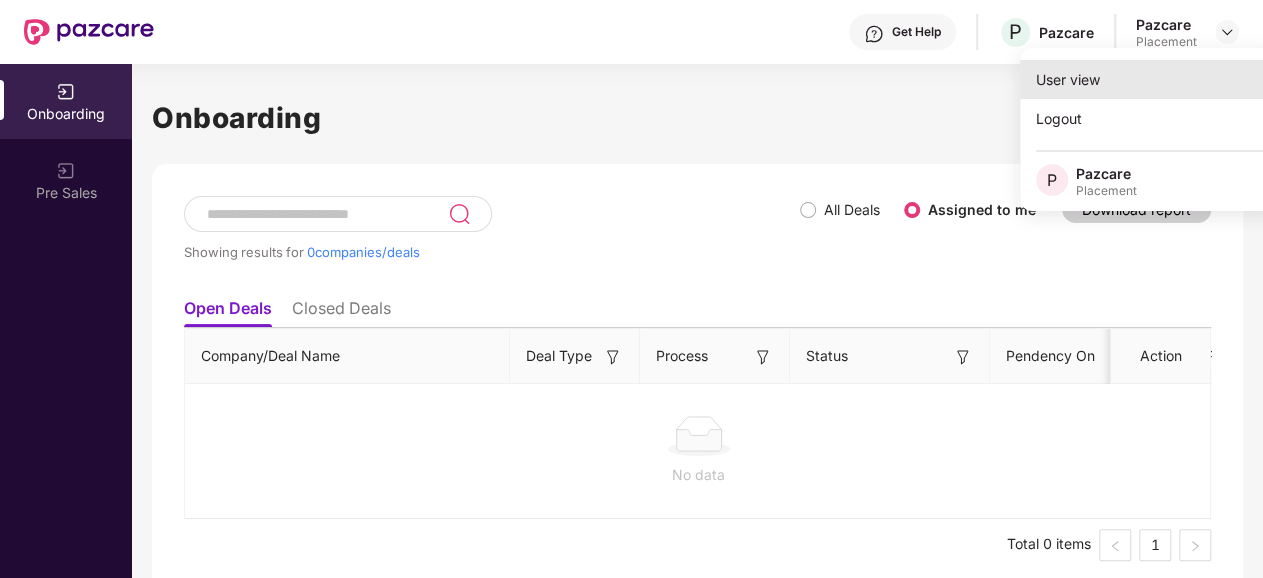 click on "User view" at bounding box center (1150, 79) 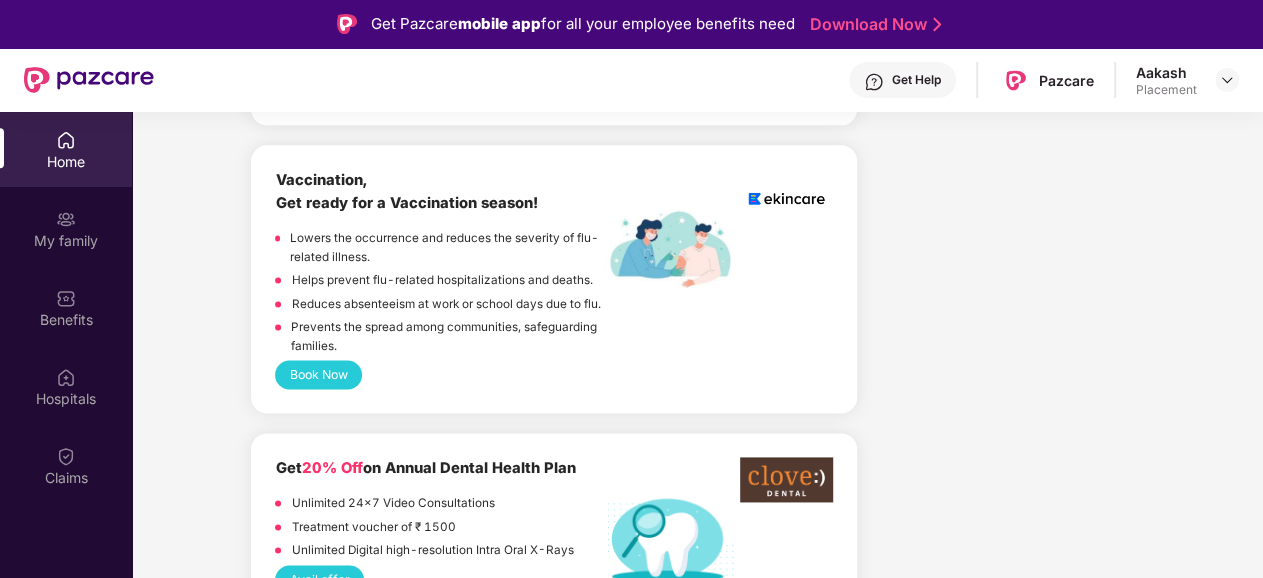 scroll, scrollTop: 1400, scrollLeft: 0, axis: vertical 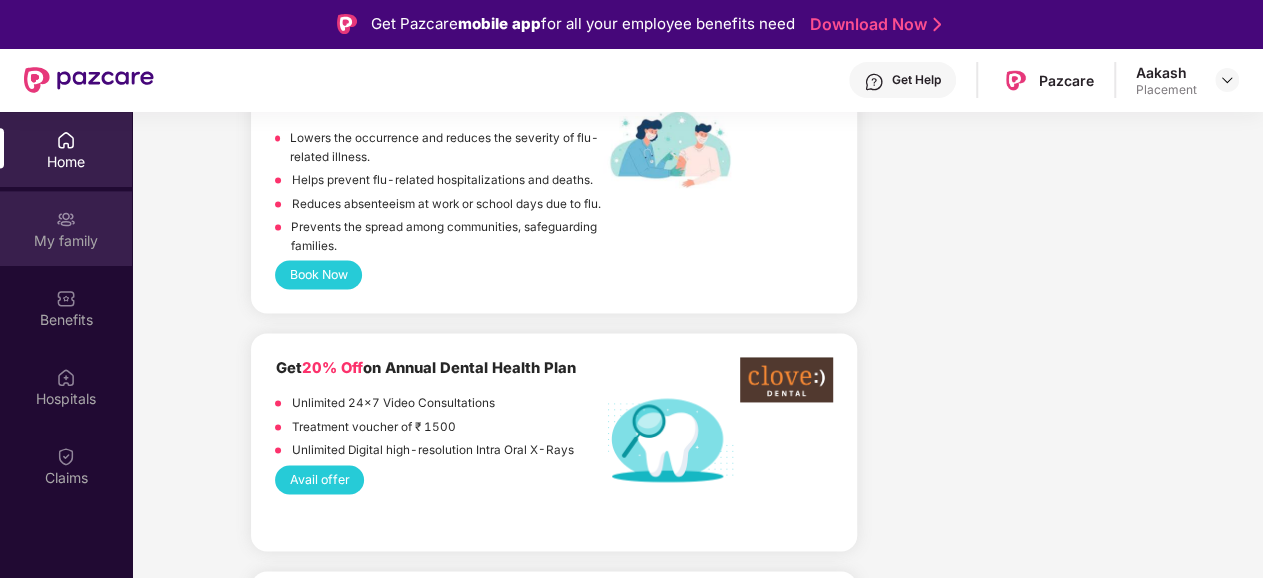 click on "My family" at bounding box center (66, 241) 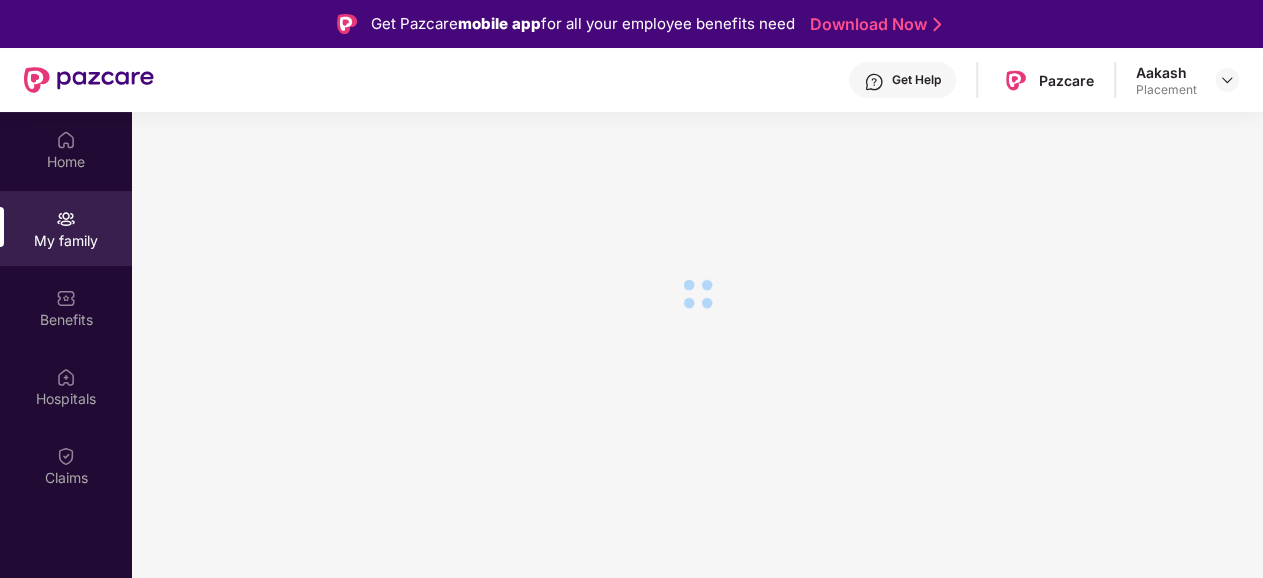 scroll, scrollTop: 0, scrollLeft: 0, axis: both 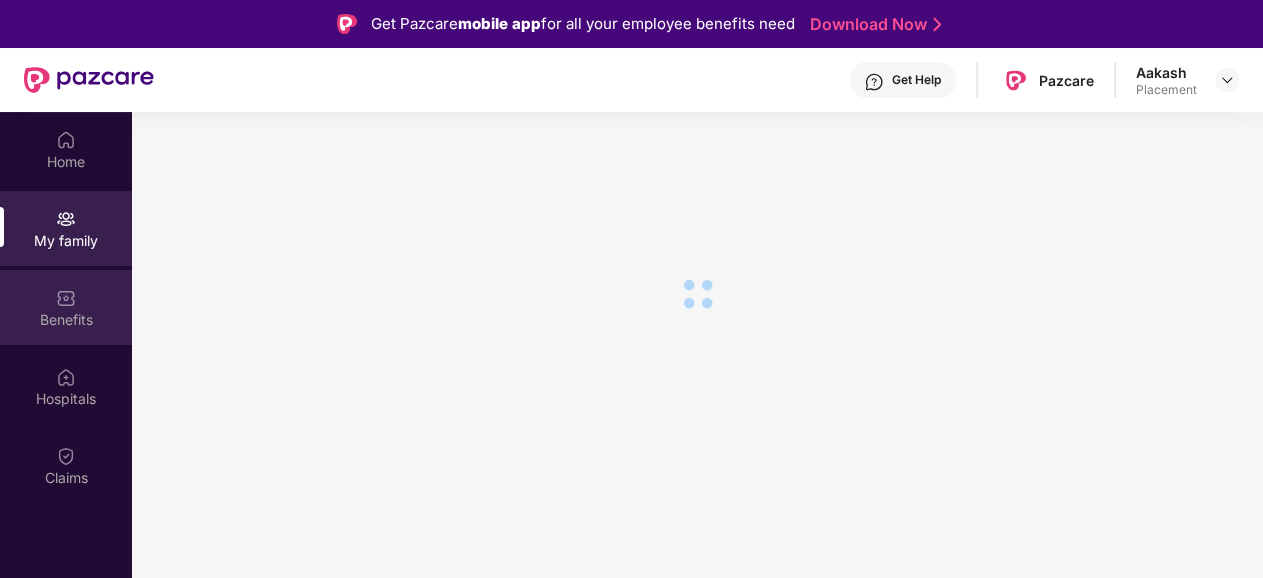 click on "Benefits" at bounding box center (66, 320) 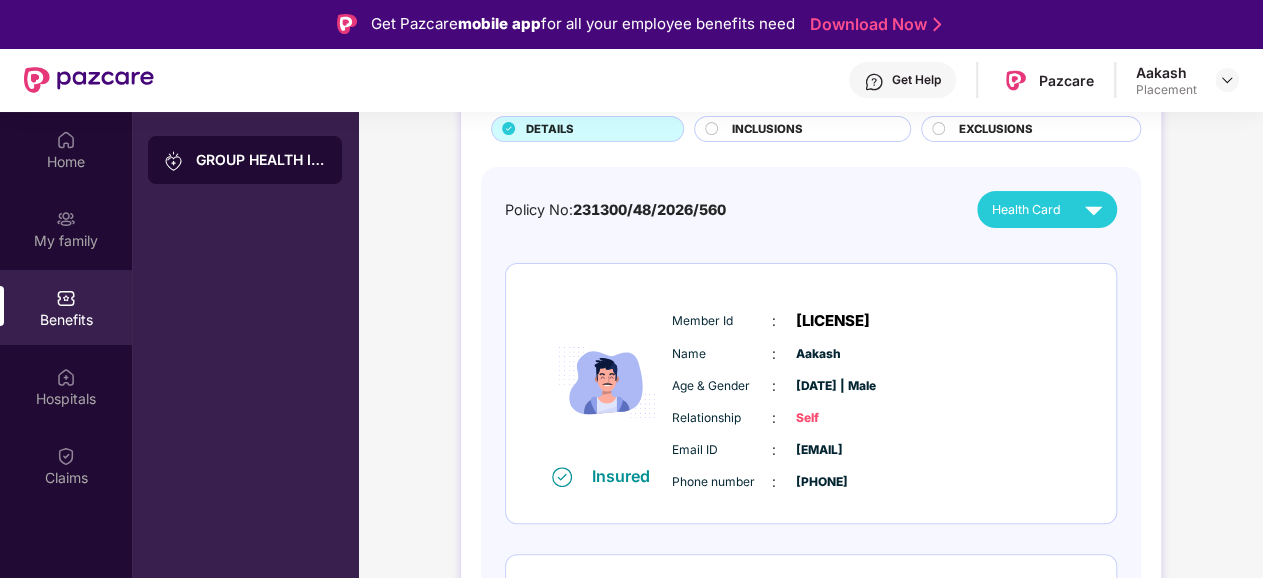 scroll, scrollTop: 100, scrollLeft: 0, axis: vertical 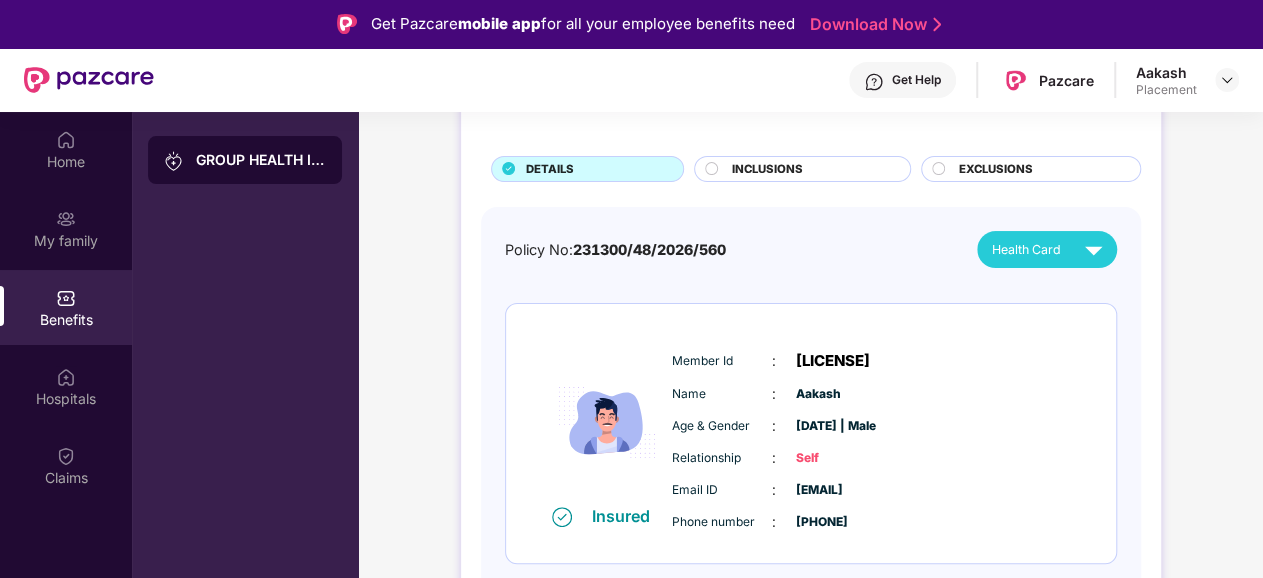 drag, startPoint x: 59, startPoint y: 395, endPoint x: 220, endPoint y: 353, distance: 166.3881 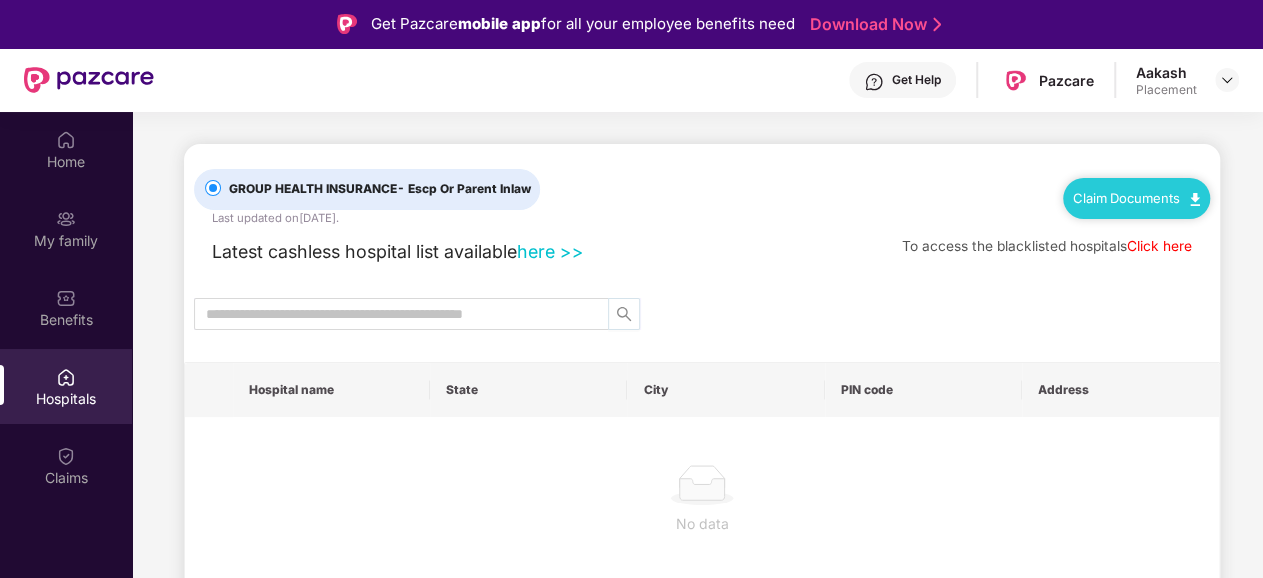 scroll, scrollTop: 3, scrollLeft: 0, axis: vertical 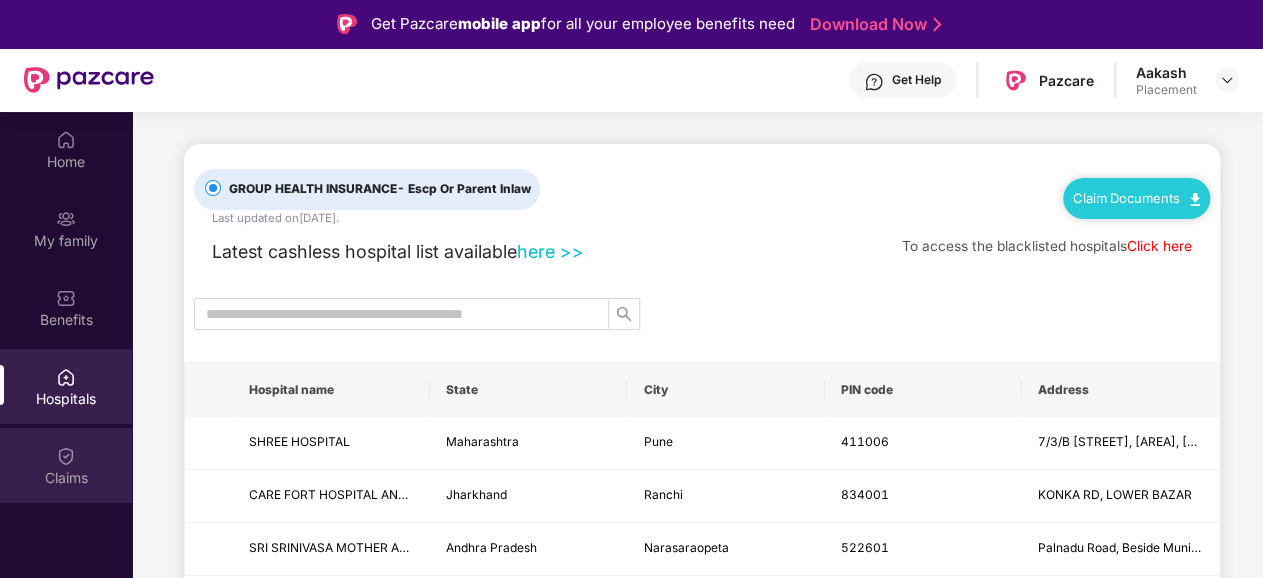 click on "Claims" at bounding box center [66, 478] 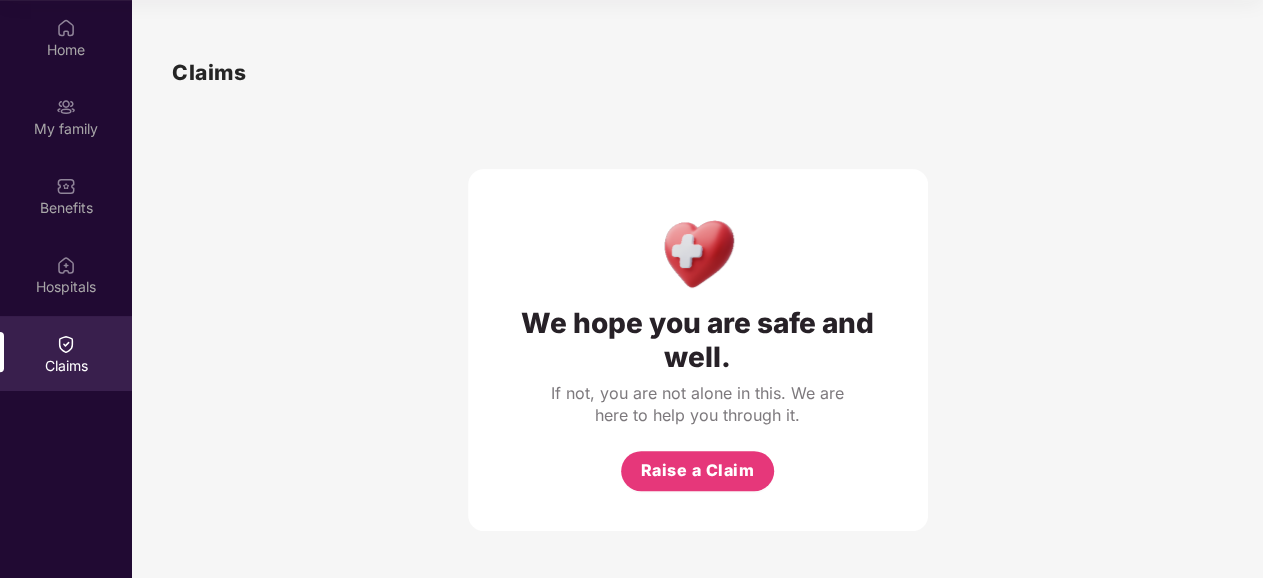 scroll, scrollTop: 0, scrollLeft: 0, axis: both 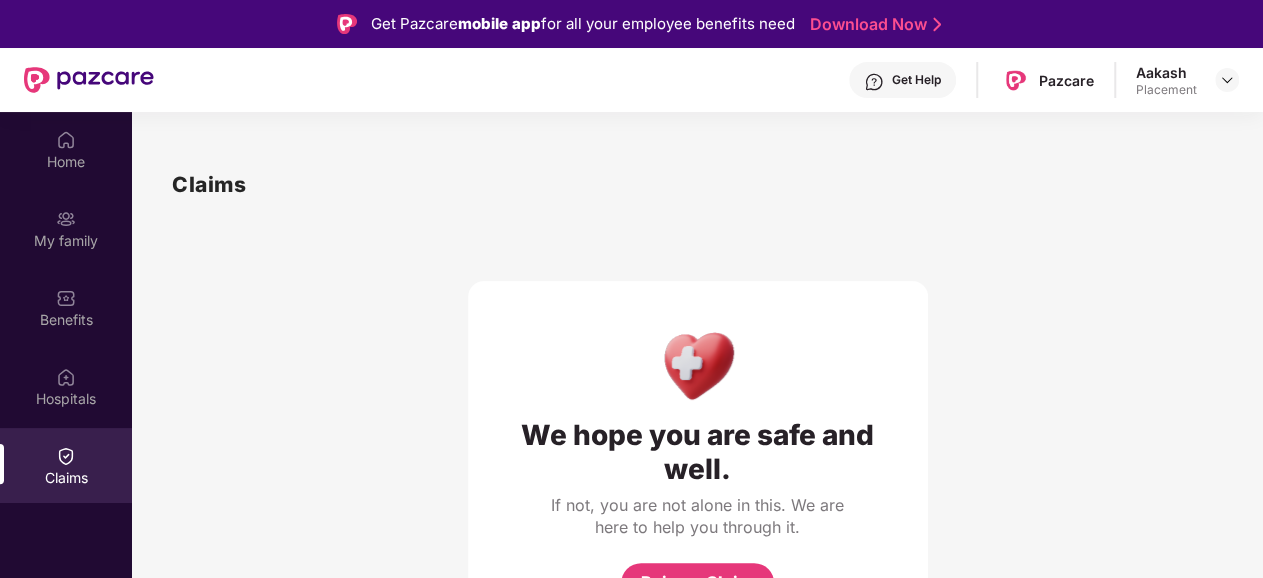 click on "Aakash" at bounding box center (1166, 72) 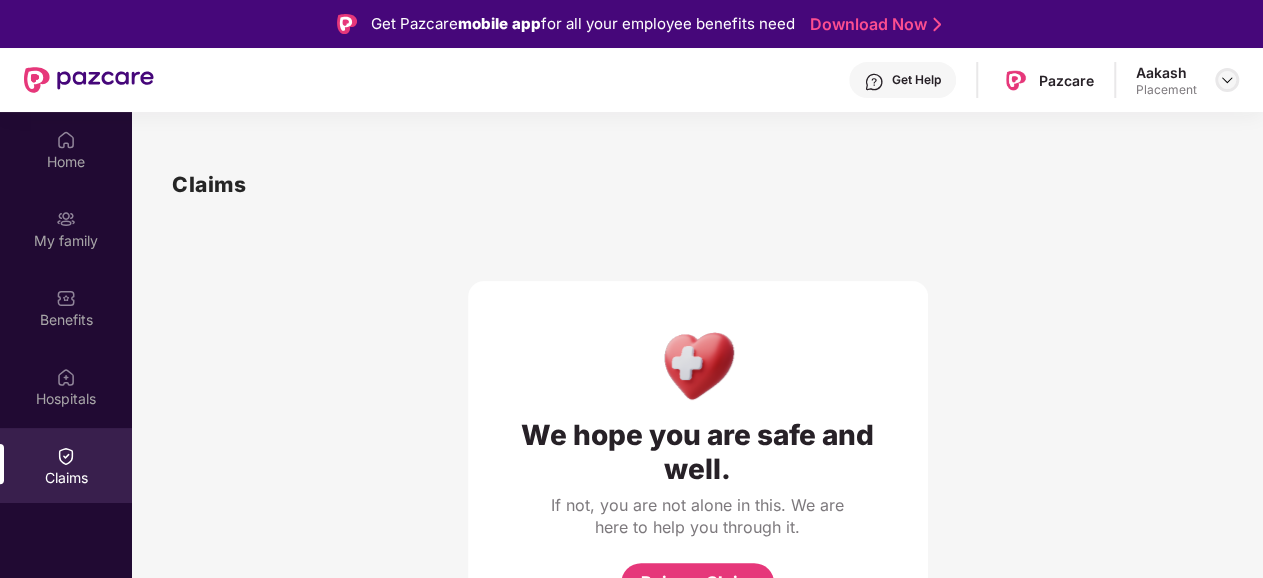 click at bounding box center [1227, 80] 